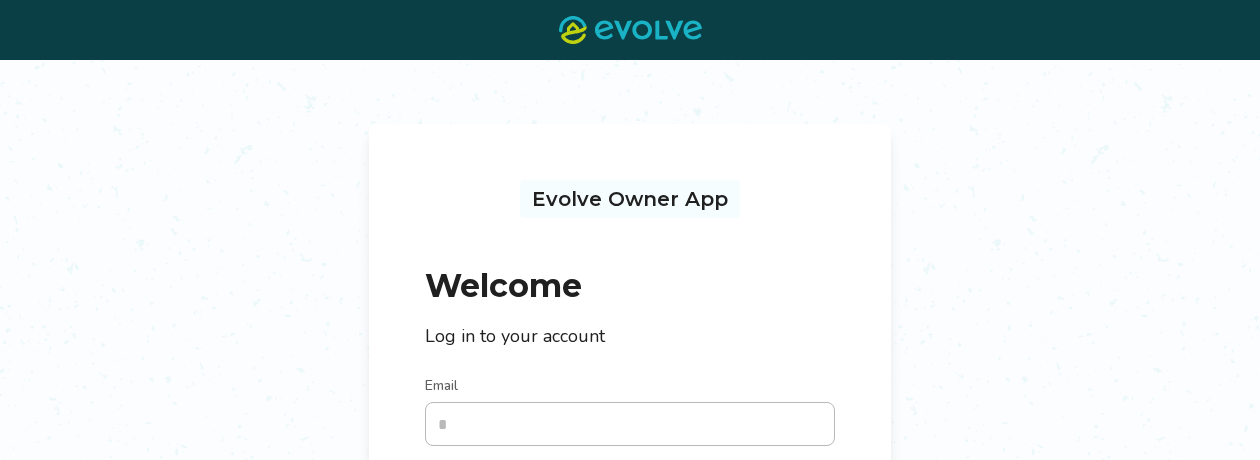scroll, scrollTop: 100, scrollLeft: 0, axis: vertical 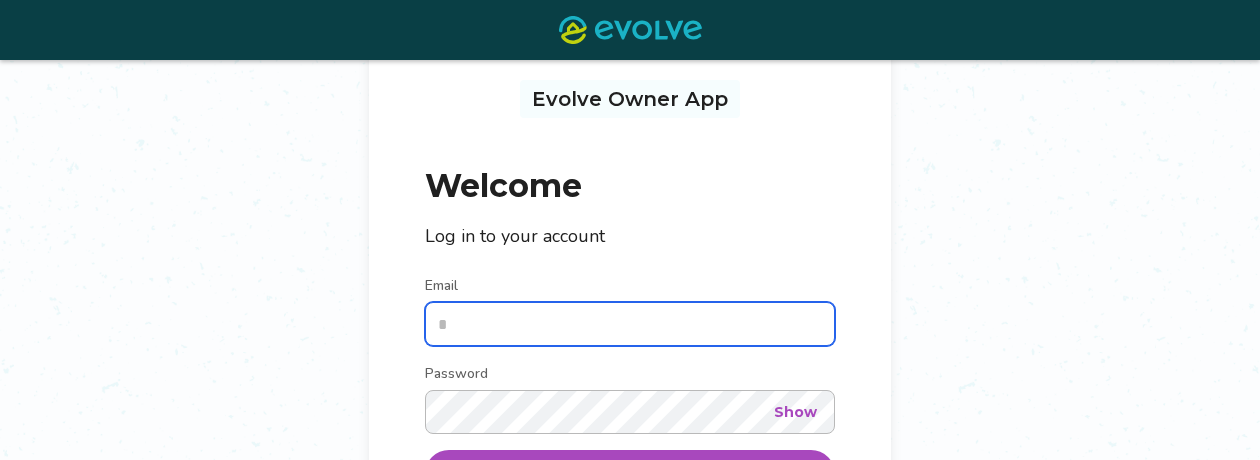 click on "Email" at bounding box center [630, 324] 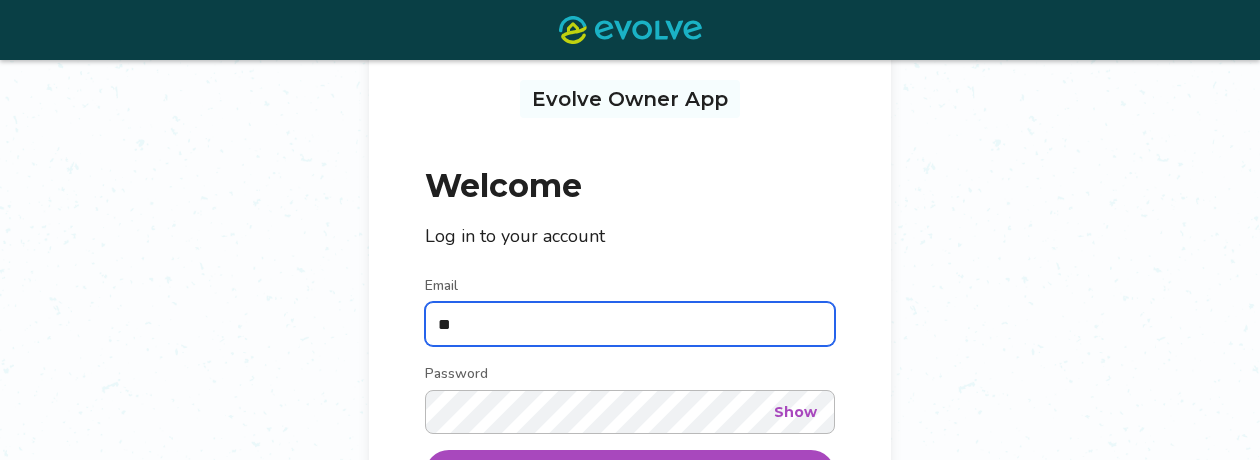 type on "**********" 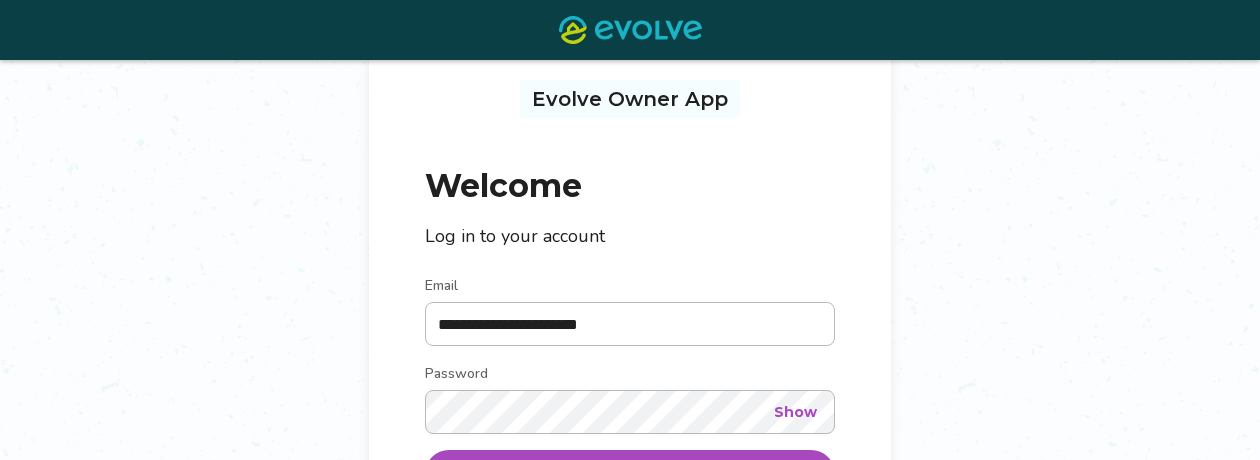 click on "Show" at bounding box center (795, 412) 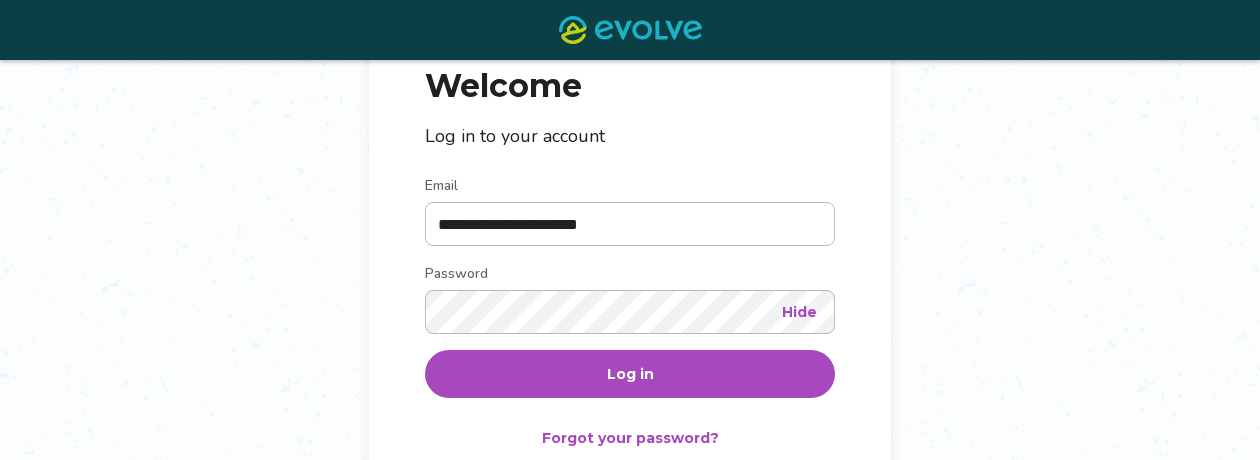 scroll, scrollTop: 362, scrollLeft: 0, axis: vertical 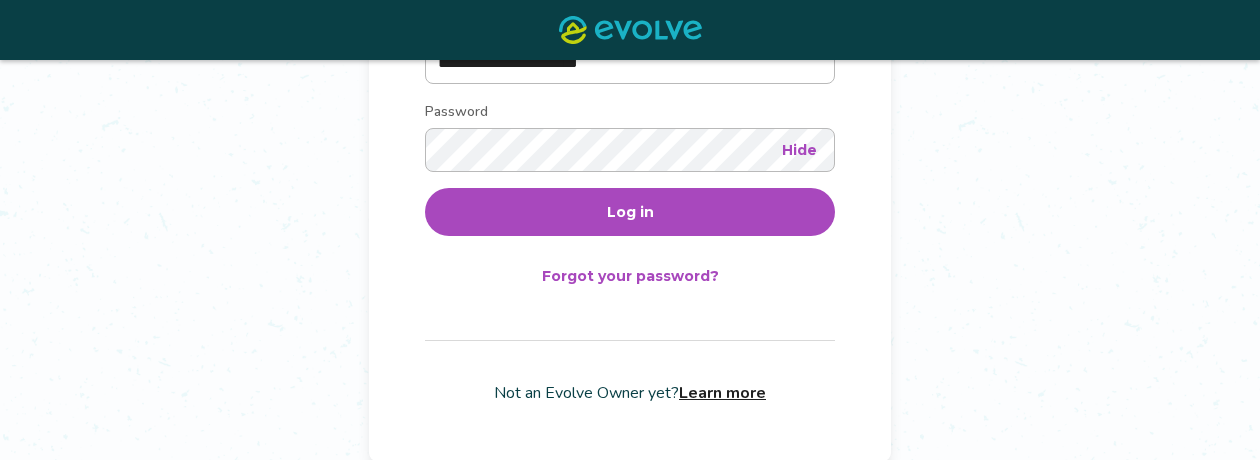 click on "Log in" at bounding box center [630, 212] 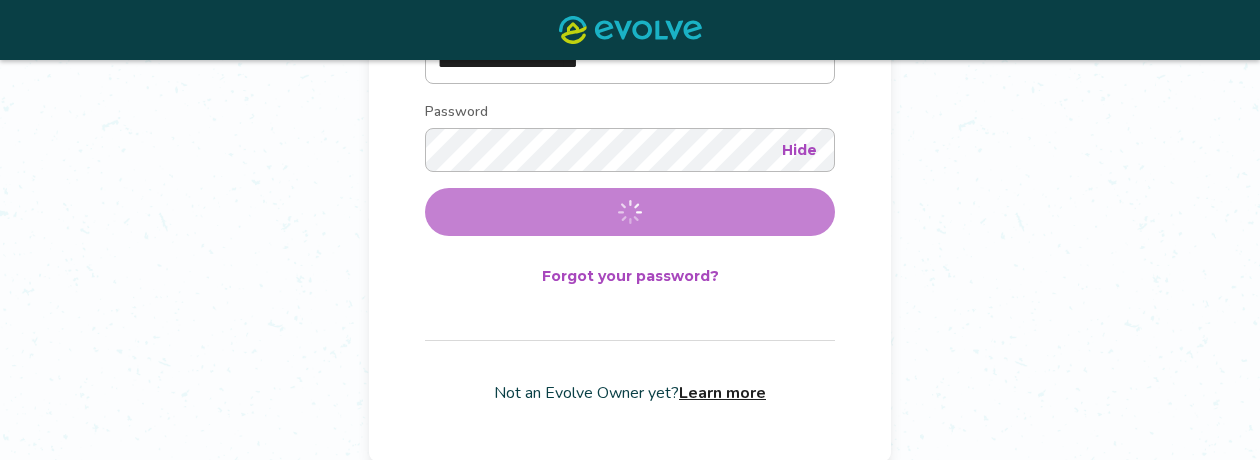 scroll, scrollTop: 0, scrollLeft: 0, axis: both 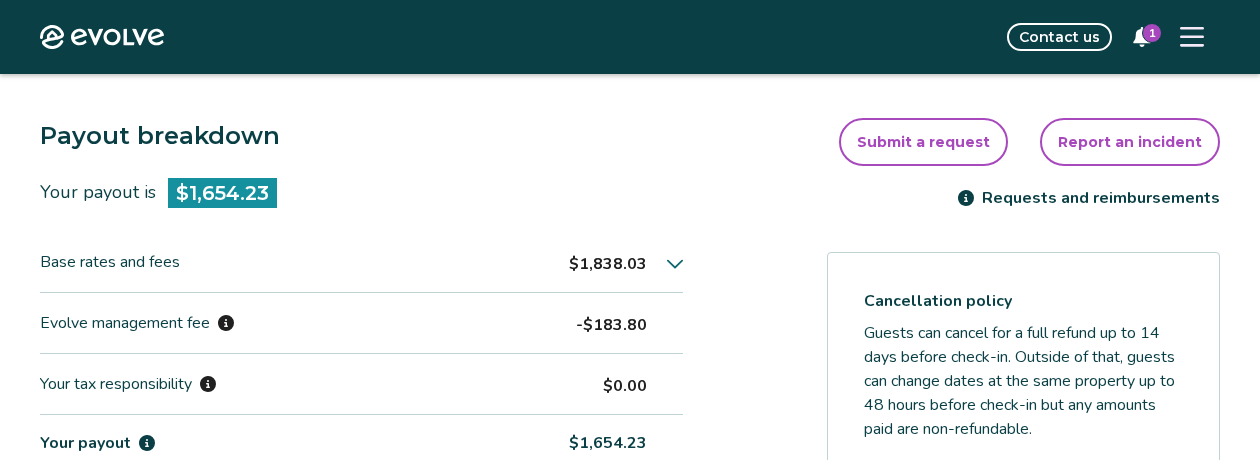 click 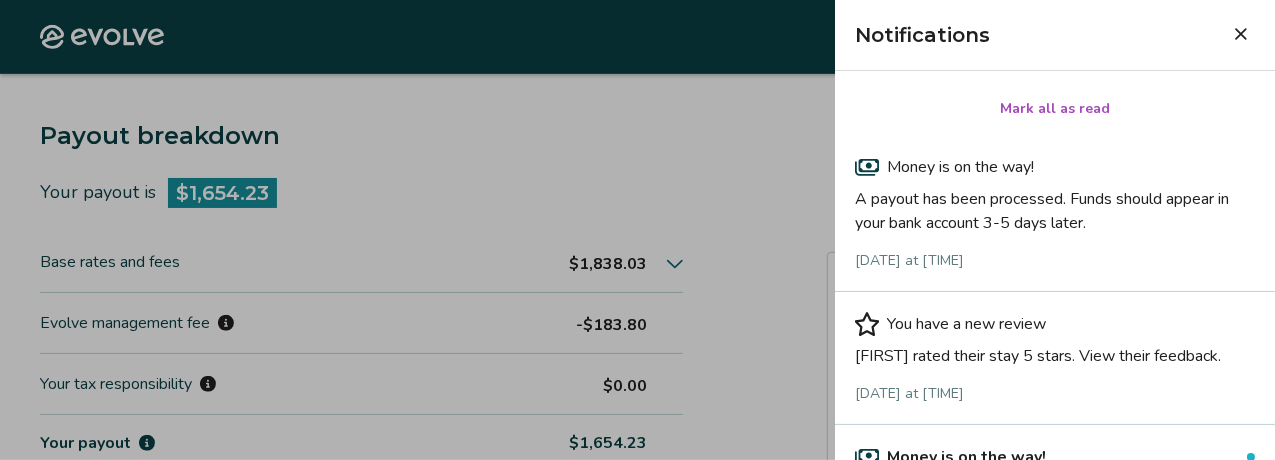 click on "A payout has been processed. Funds should appear in your bank account 3-5 days later." at bounding box center [1055, 207] 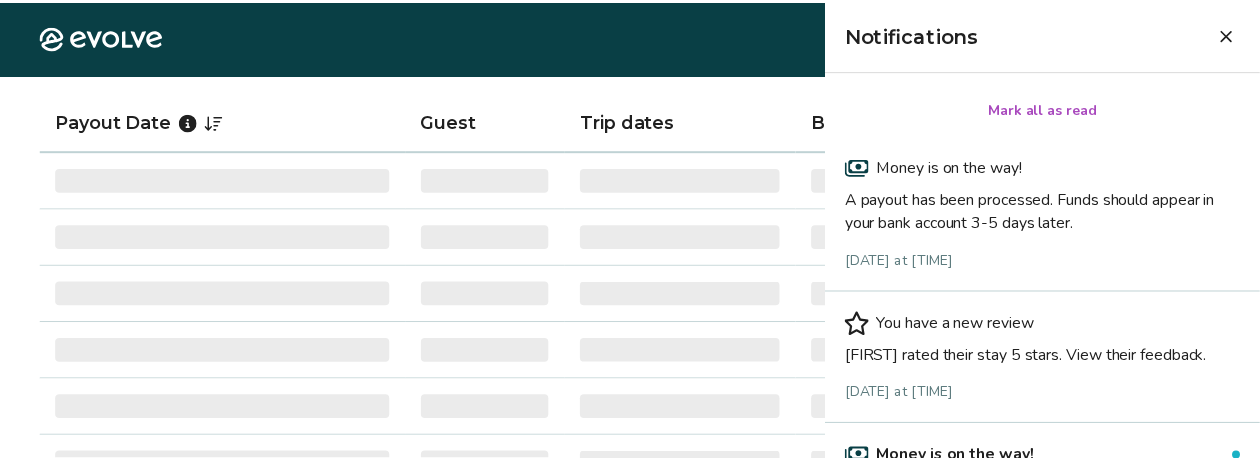 scroll, scrollTop: 0, scrollLeft: 0, axis: both 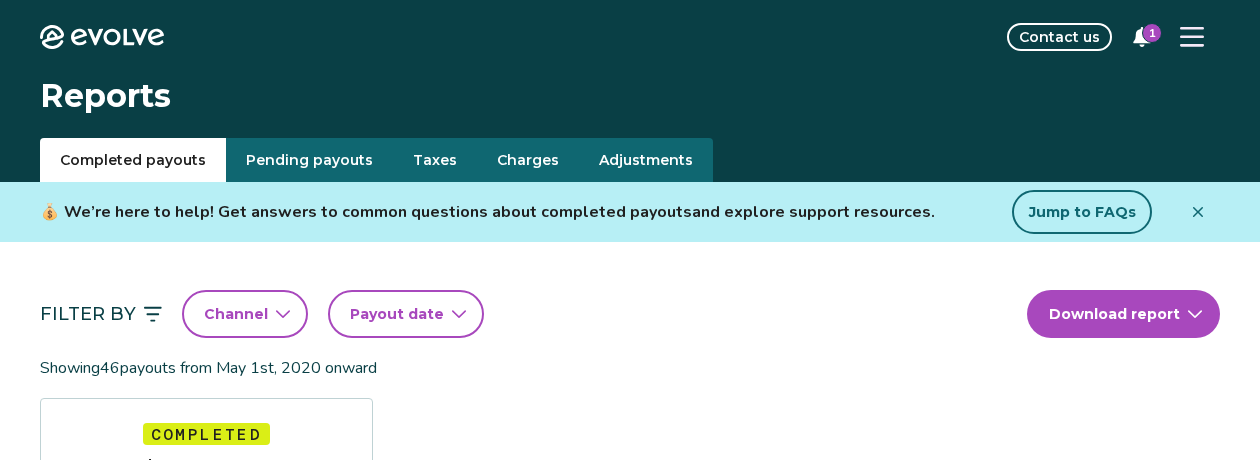 click 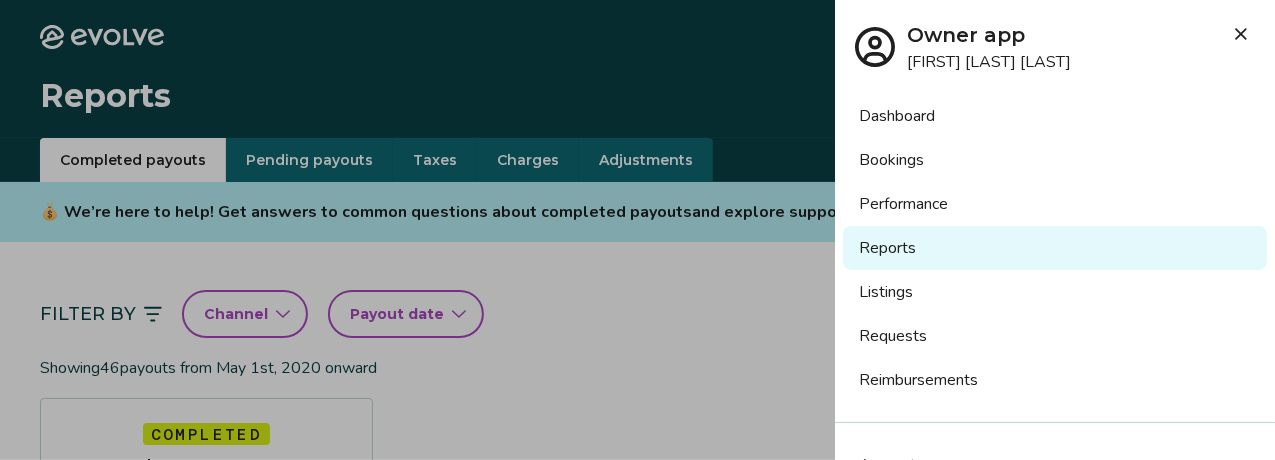 click on "Listings" at bounding box center (1055, 292) 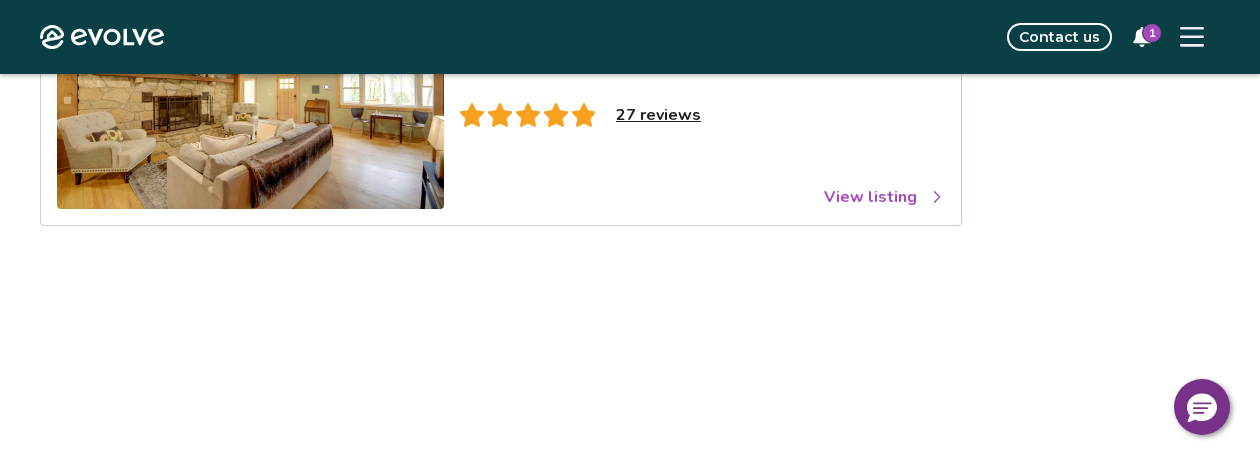 scroll, scrollTop: 200, scrollLeft: 0, axis: vertical 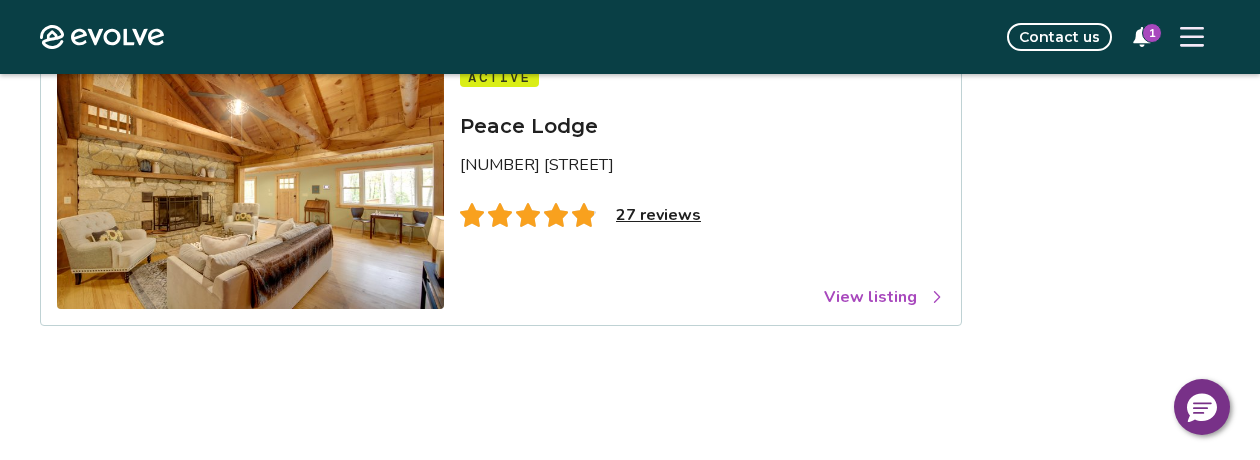 click on "View listing" at bounding box center [884, 297] 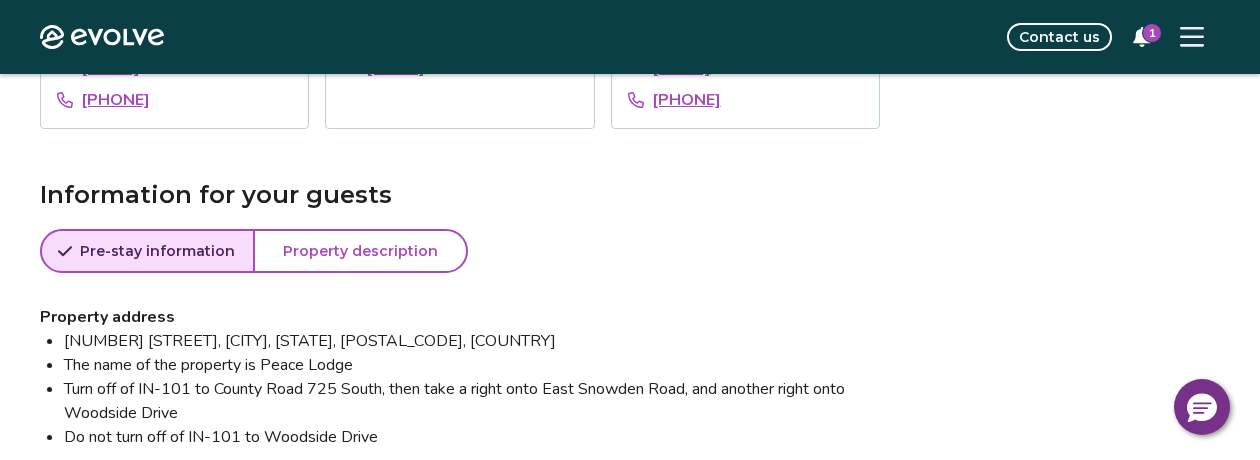 scroll, scrollTop: 1700, scrollLeft: 0, axis: vertical 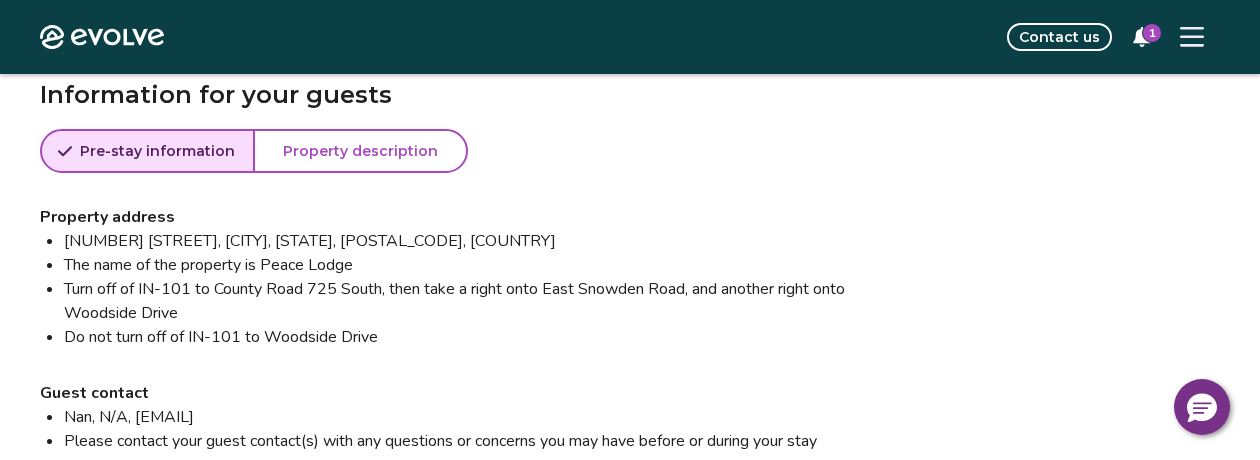 click on "Turn off of IN-101 to County Road 725 South, then take a right onto East Snowden Road, and another right onto Woodside Drive" at bounding box center [472, 301] 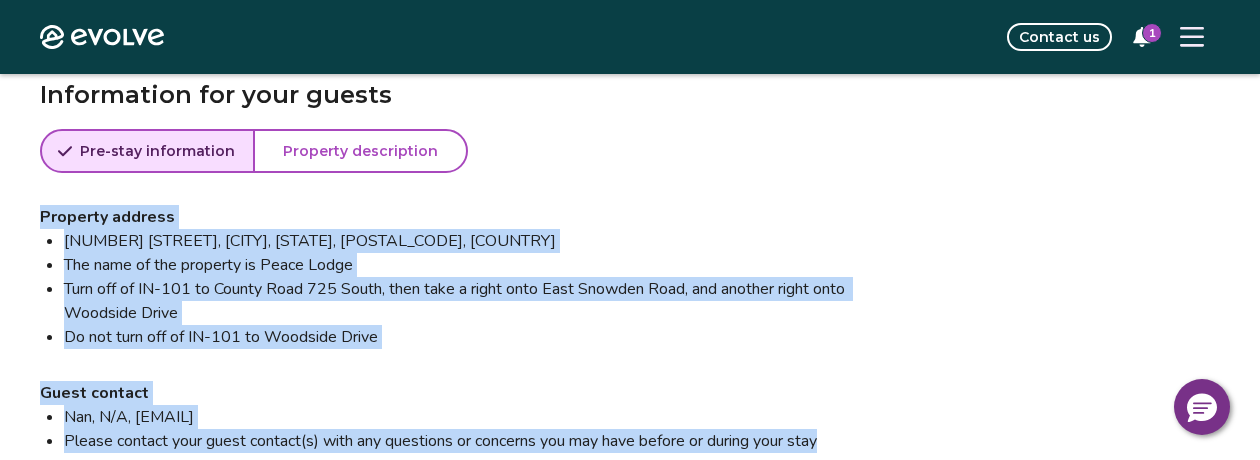 drag, startPoint x: 42, startPoint y: 211, endPoint x: 864, endPoint y: 442, distance: 853.8413 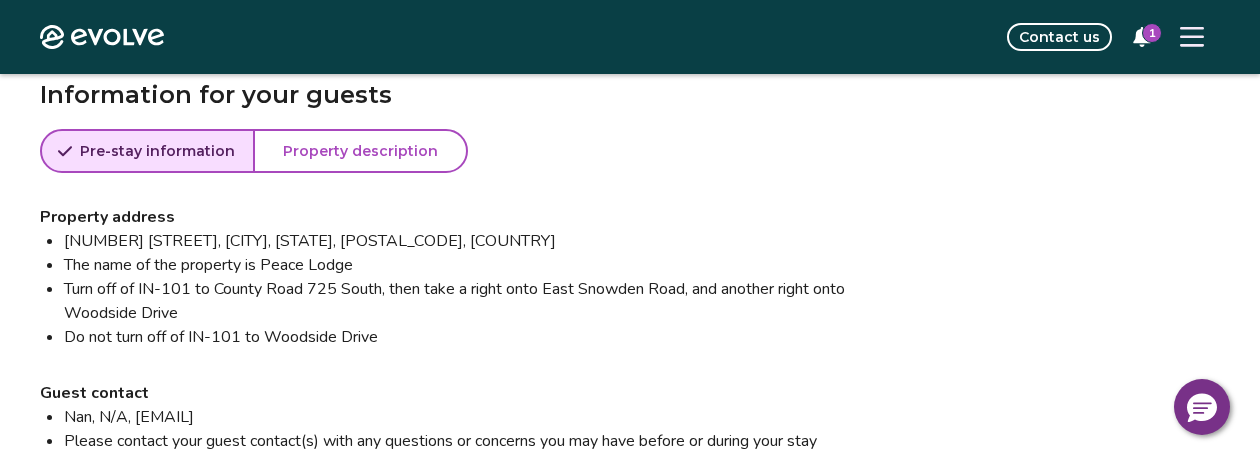 scroll, scrollTop: 1900, scrollLeft: 0, axis: vertical 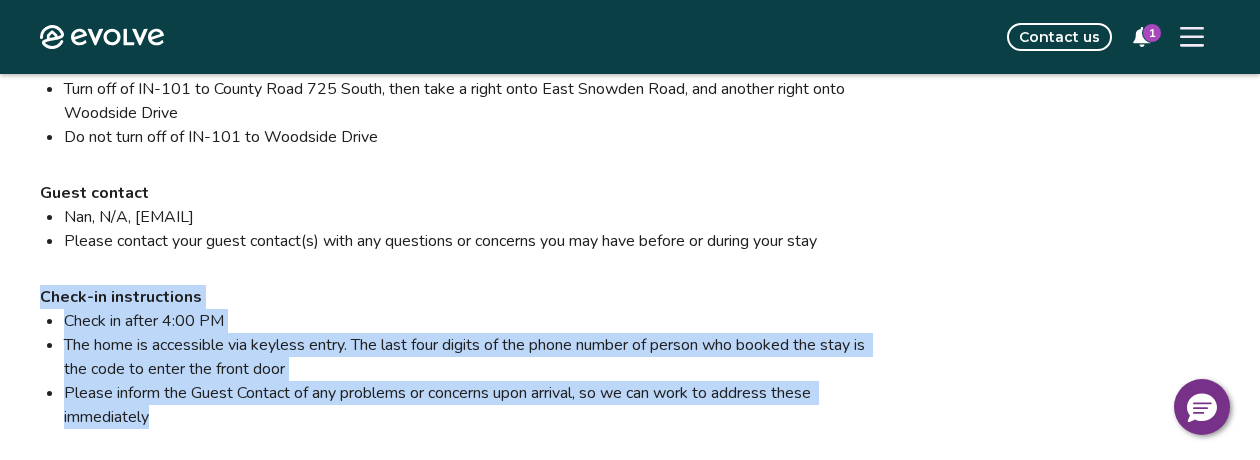 drag, startPoint x: 42, startPoint y: 289, endPoint x: 195, endPoint y: 423, distance: 203.38388 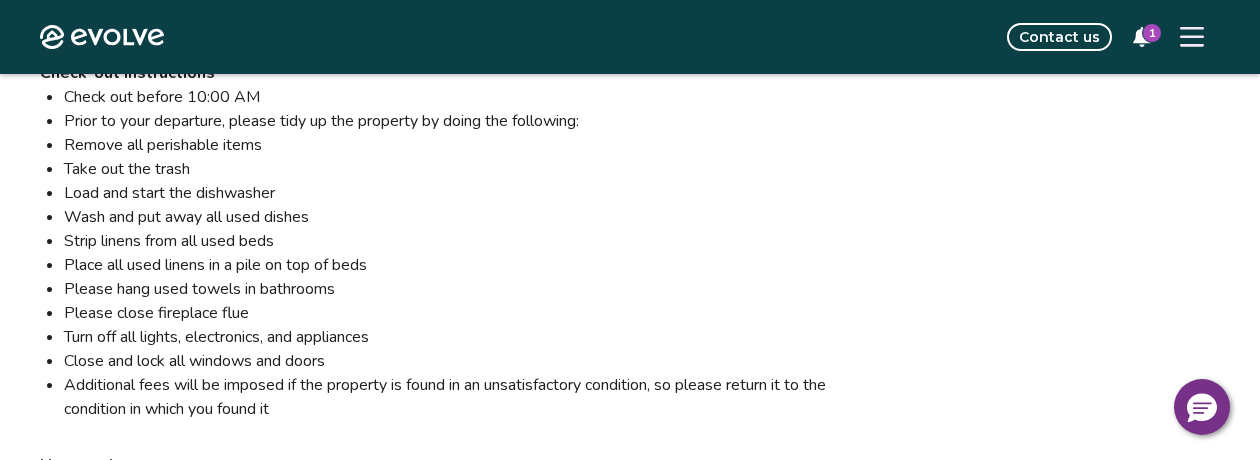 scroll, scrollTop: 2200, scrollLeft: 0, axis: vertical 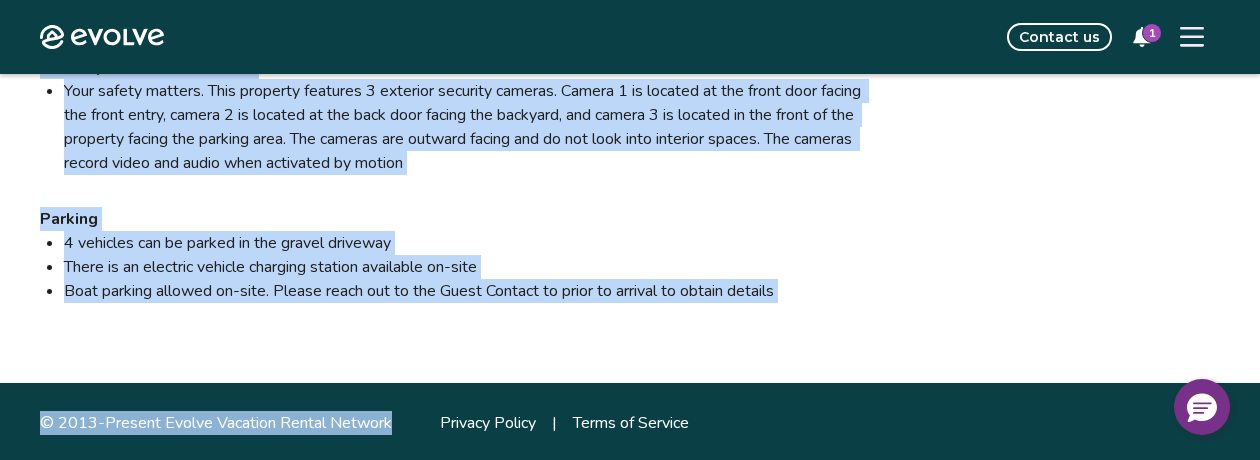 drag, startPoint x: 41, startPoint y: 169, endPoint x: 399, endPoint y: 425, distance: 440.11362 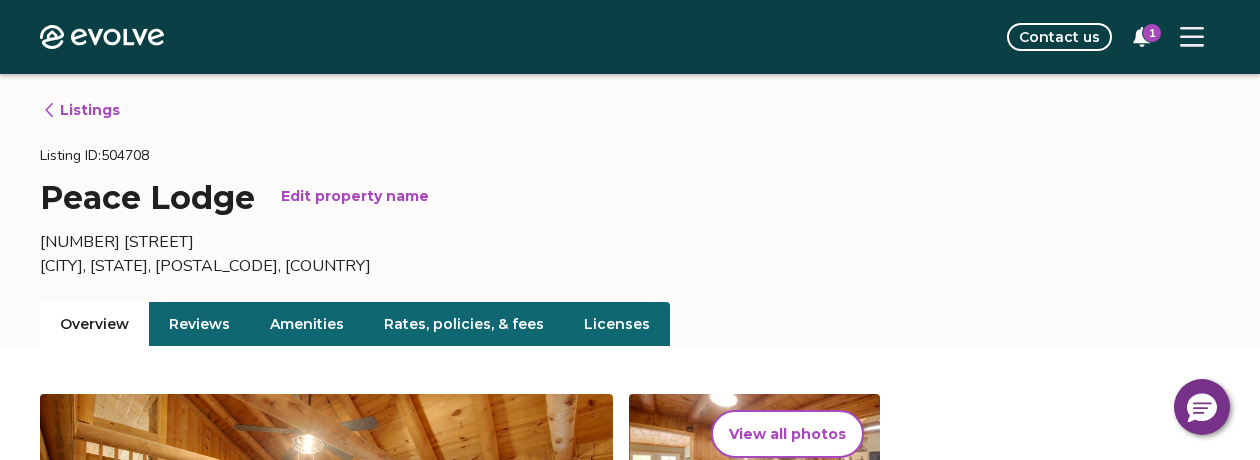 scroll, scrollTop: 100, scrollLeft: 0, axis: vertical 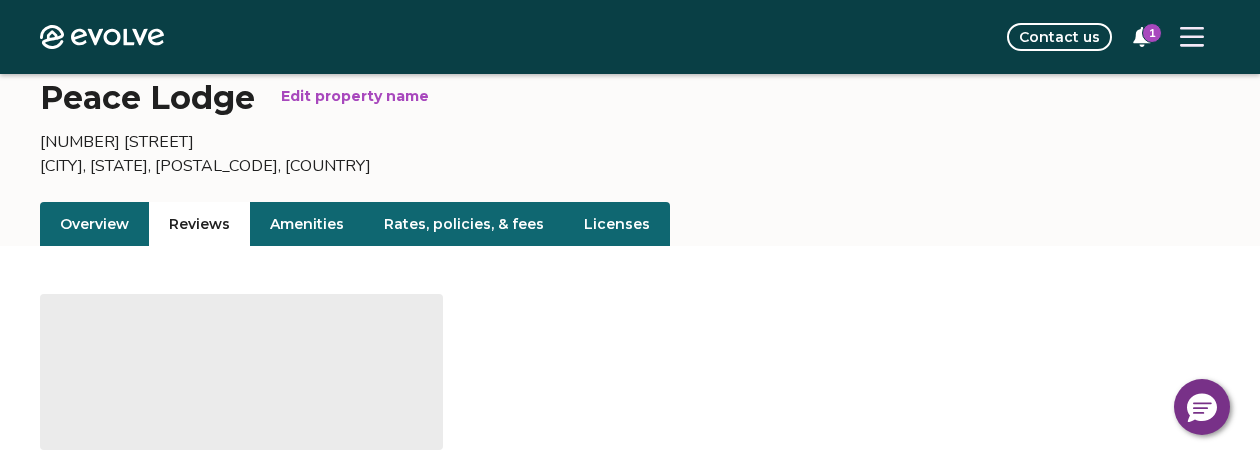 click on "Reviews" at bounding box center (199, 224) 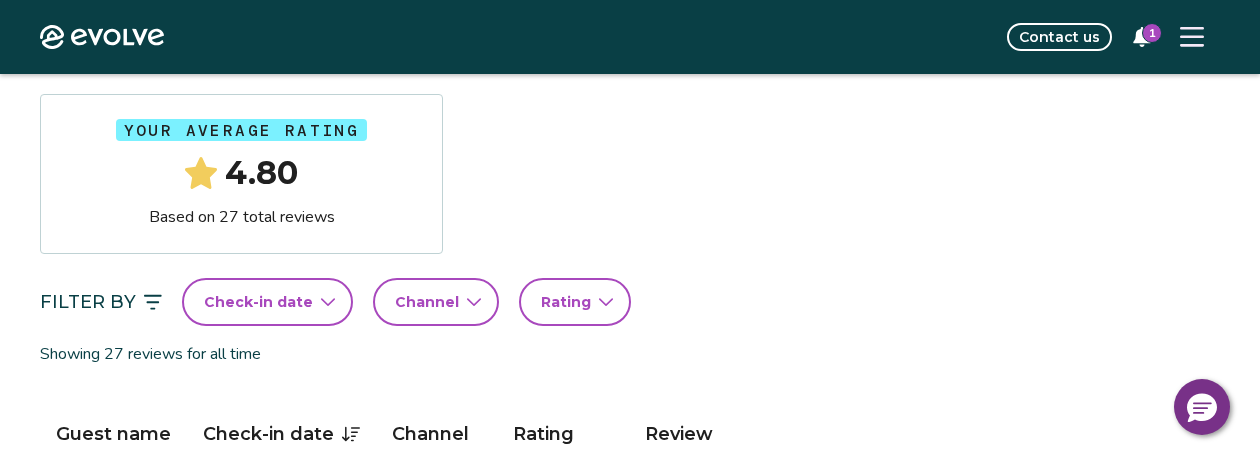 scroll, scrollTop: 100, scrollLeft: 0, axis: vertical 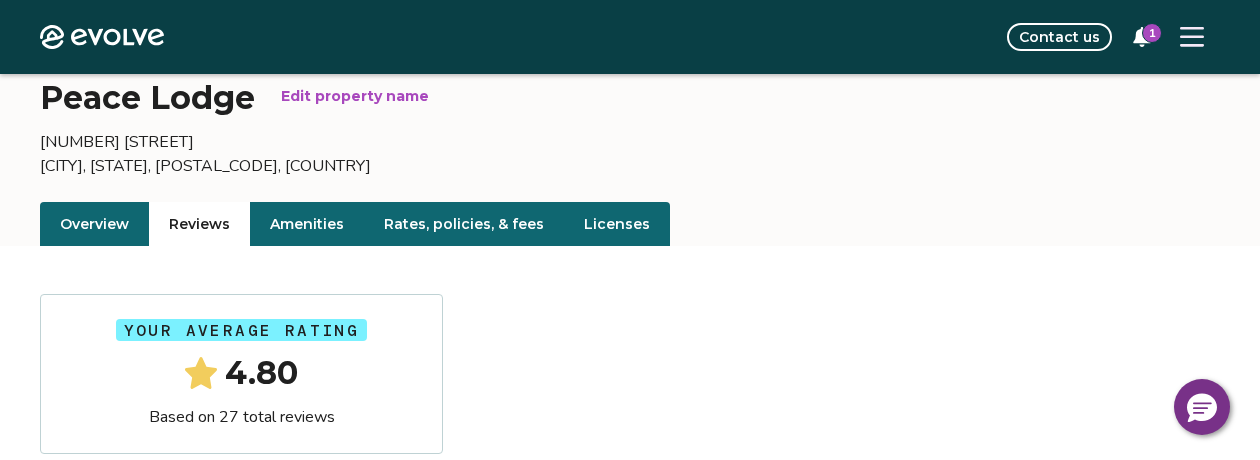 click on "Amenities" at bounding box center [307, 224] 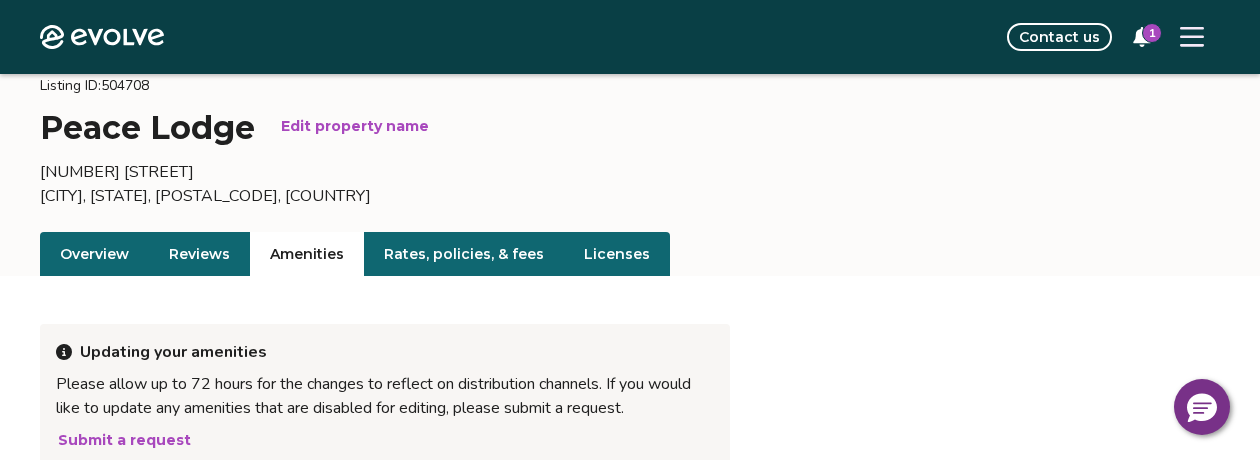 scroll, scrollTop: 0, scrollLeft: 0, axis: both 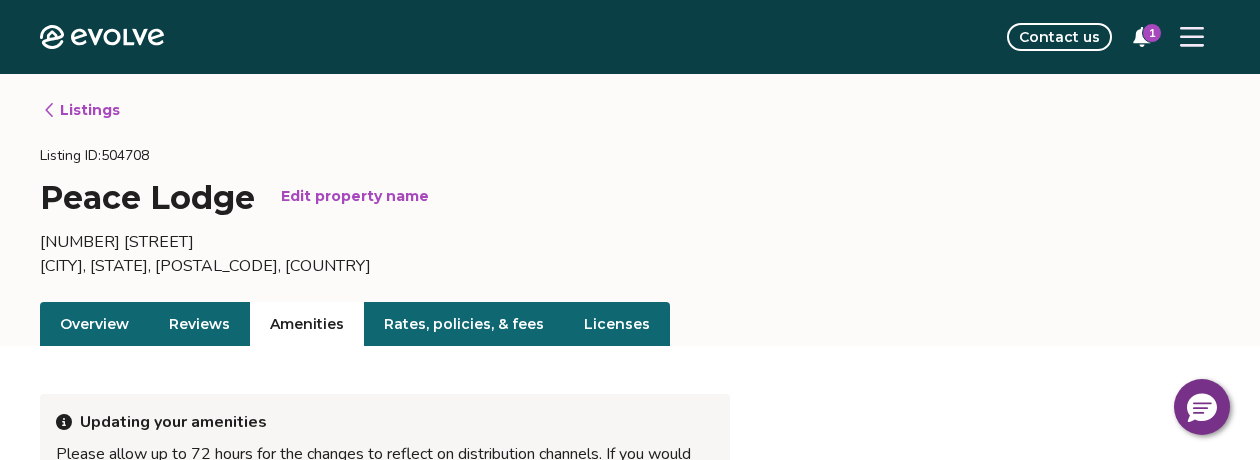 click on "Rates, policies, & fees" at bounding box center [464, 324] 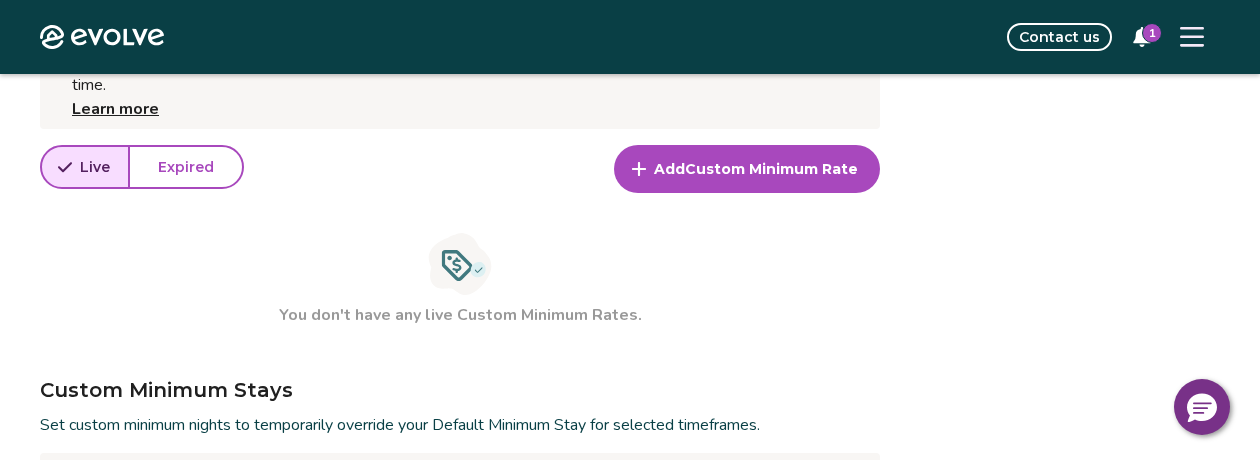scroll, scrollTop: 400, scrollLeft: 0, axis: vertical 